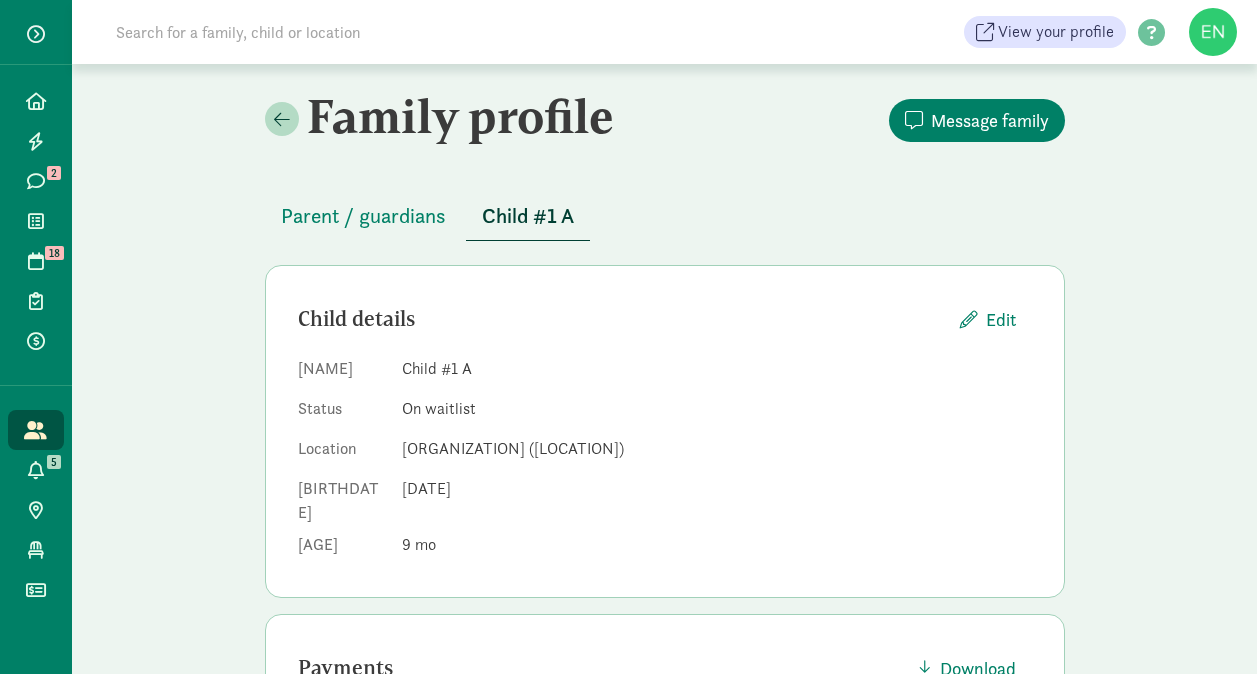 scroll, scrollTop: 0, scrollLeft: 0, axis: both 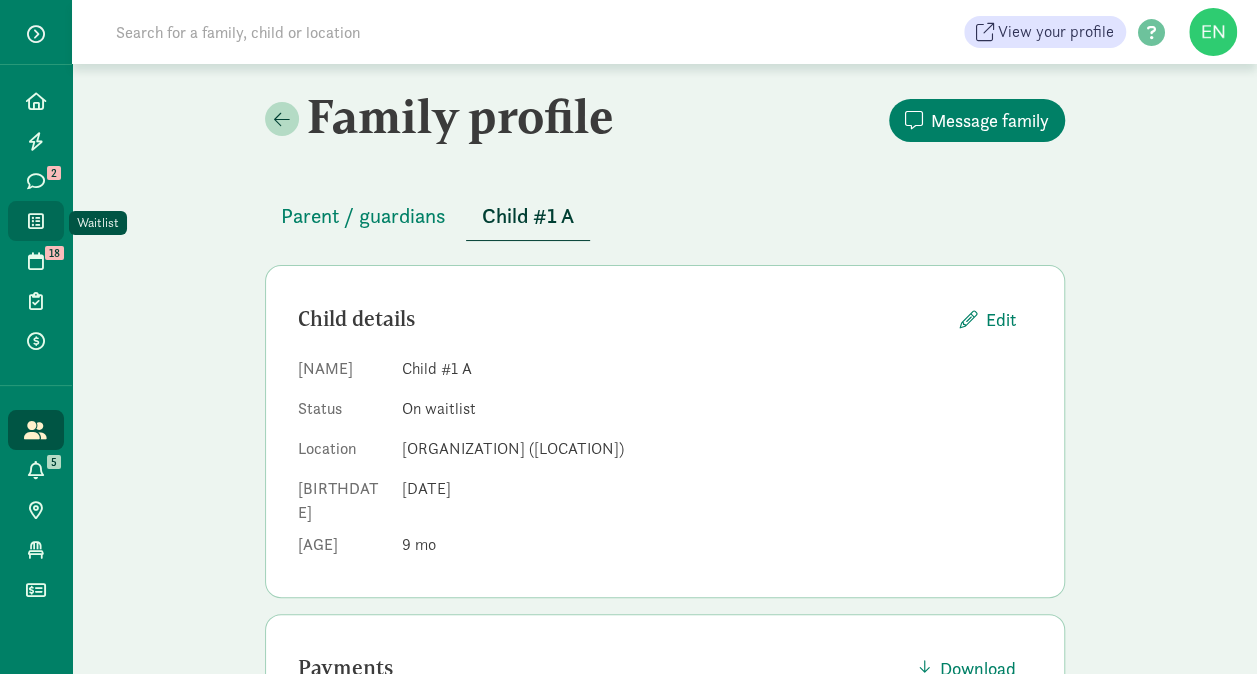 click on "Waitlist" 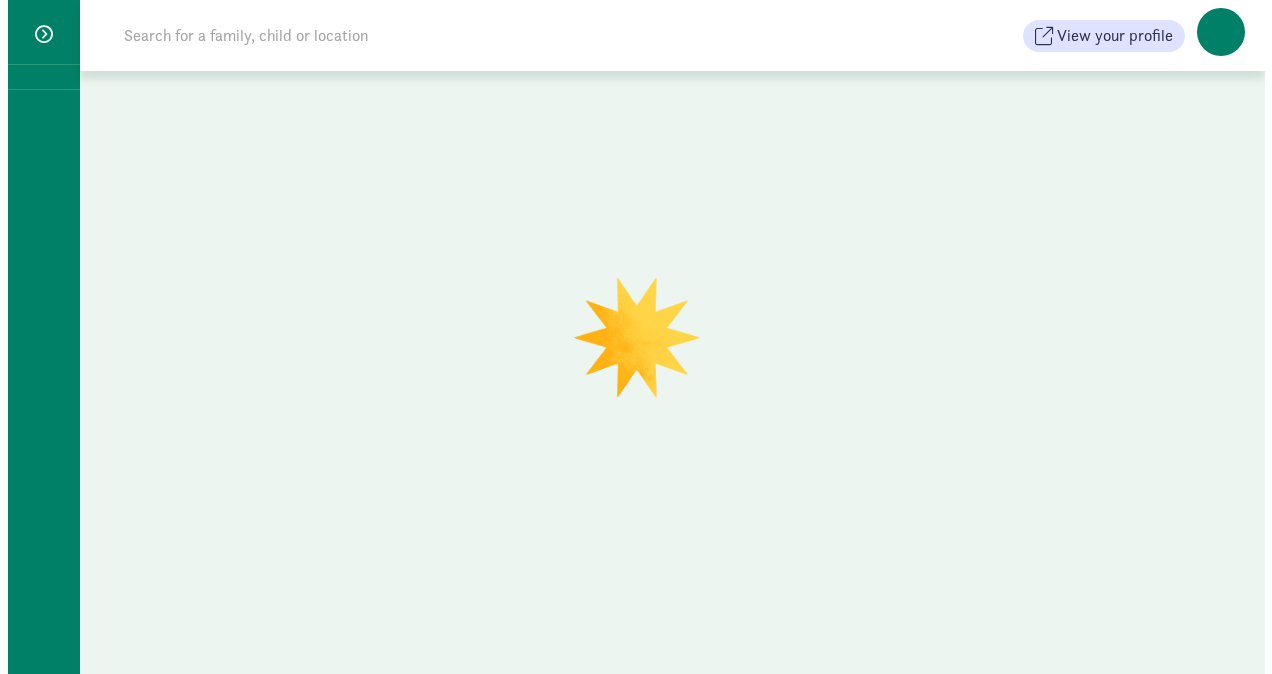 scroll, scrollTop: 0, scrollLeft: 0, axis: both 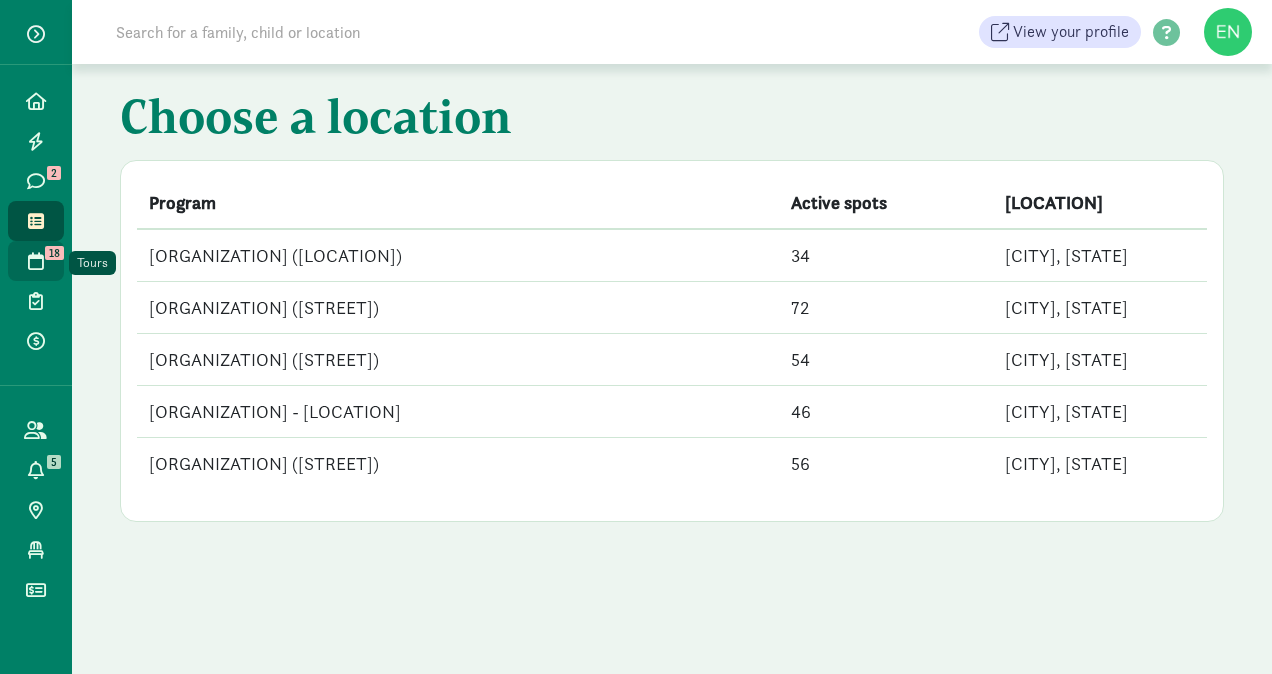 click on "Tours   18" 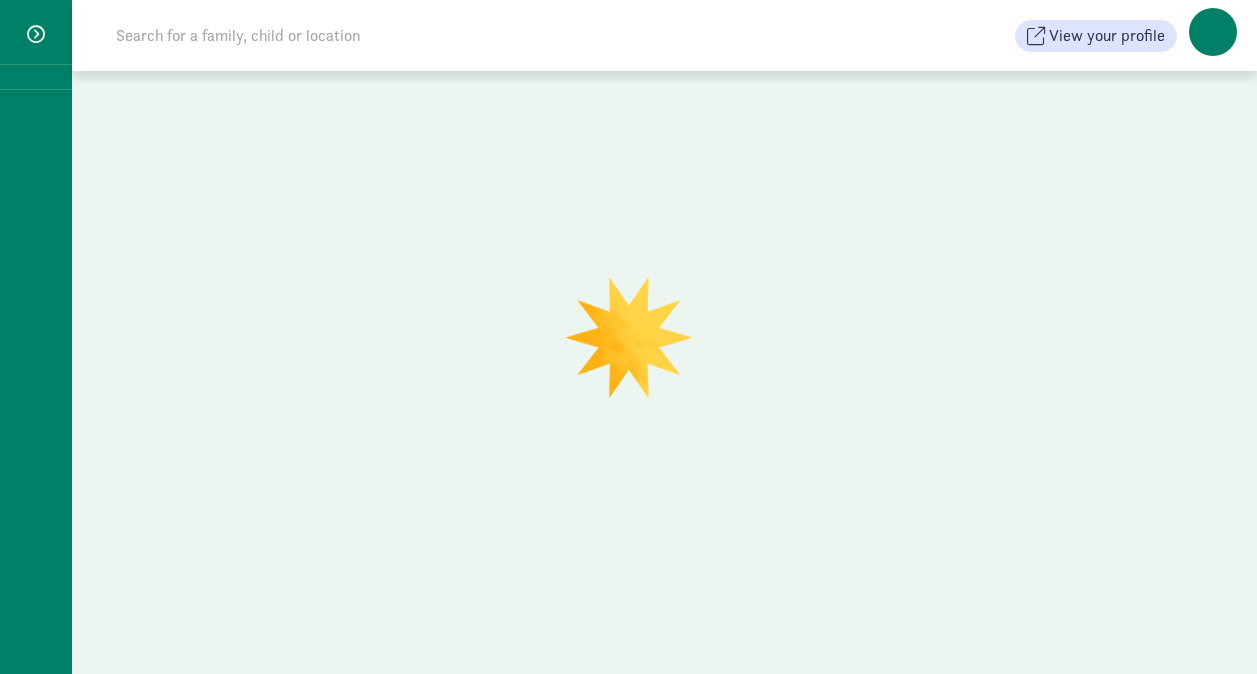 scroll, scrollTop: 0, scrollLeft: 0, axis: both 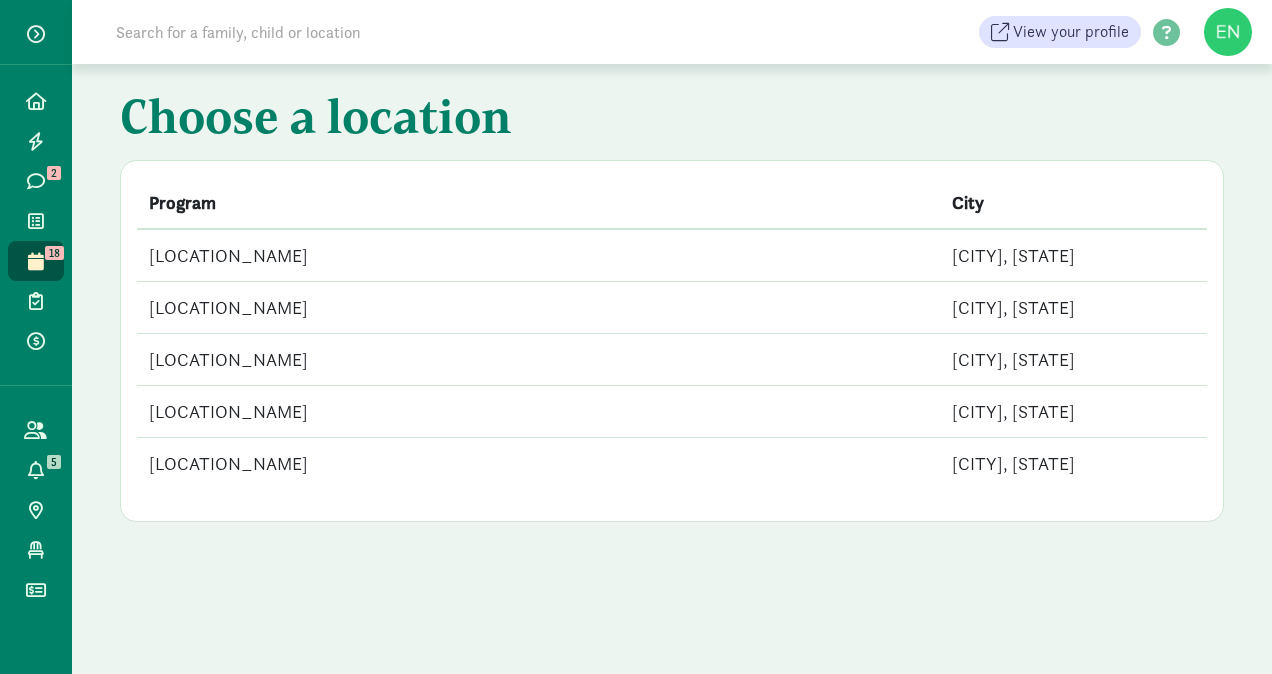 click on "[ORGANIZATION] ([LOCATION])" at bounding box center (538, 255) 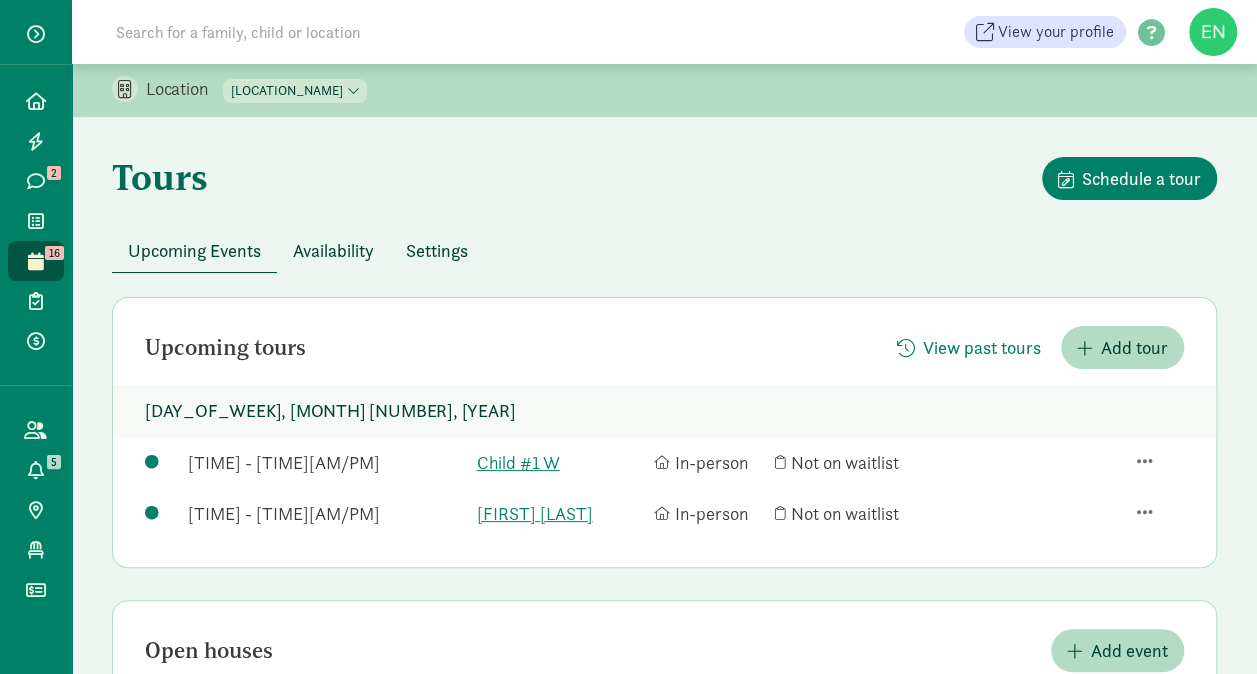 scroll, scrollTop: 235, scrollLeft: 0, axis: vertical 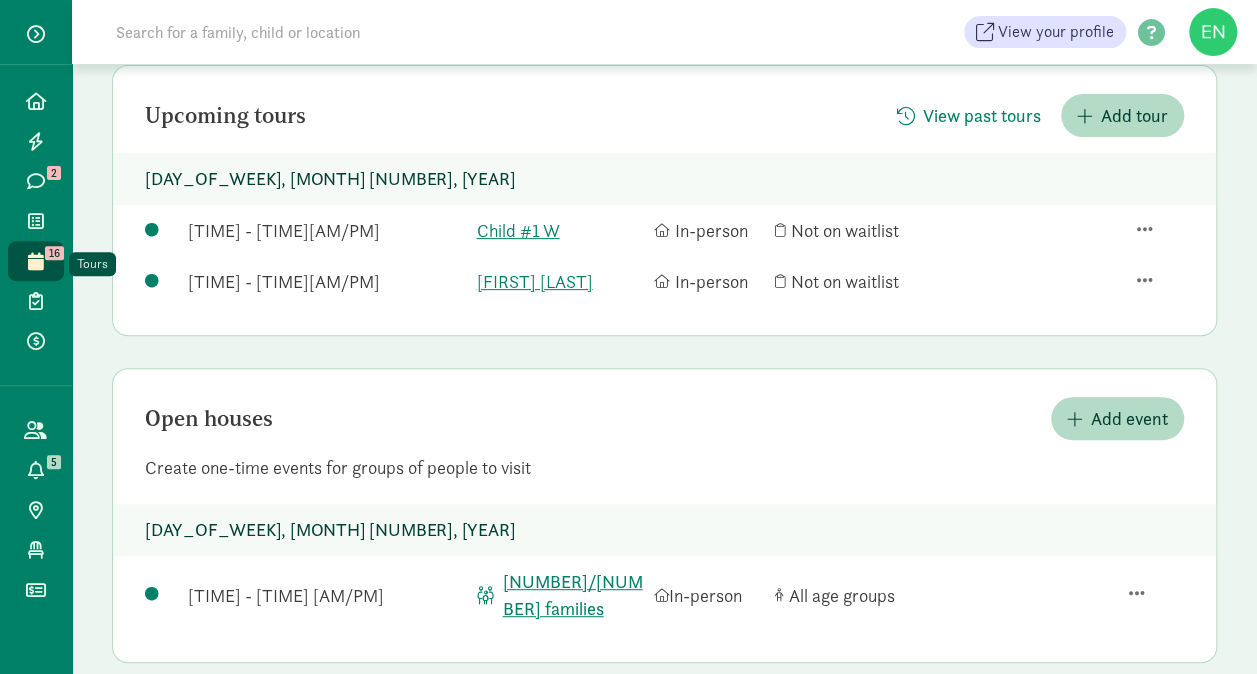 click on "16" at bounding box center [54, 253] 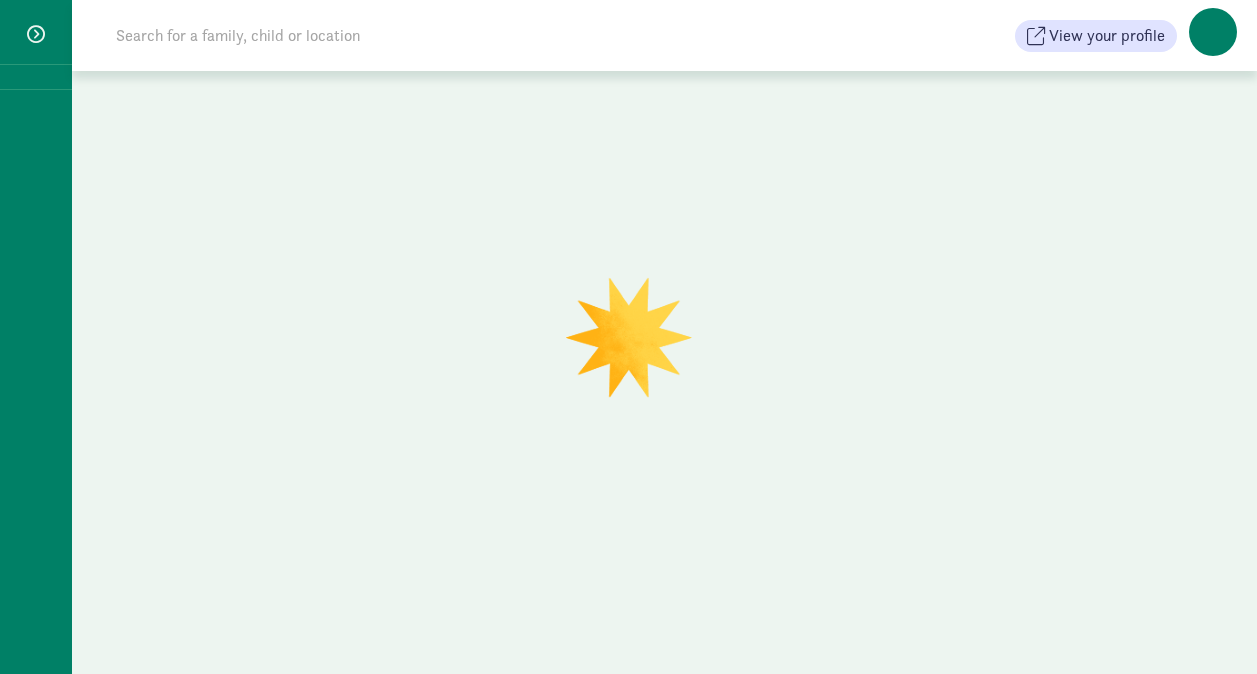scroll, scrollTop: 0, scrollLeft: 0, axis: both 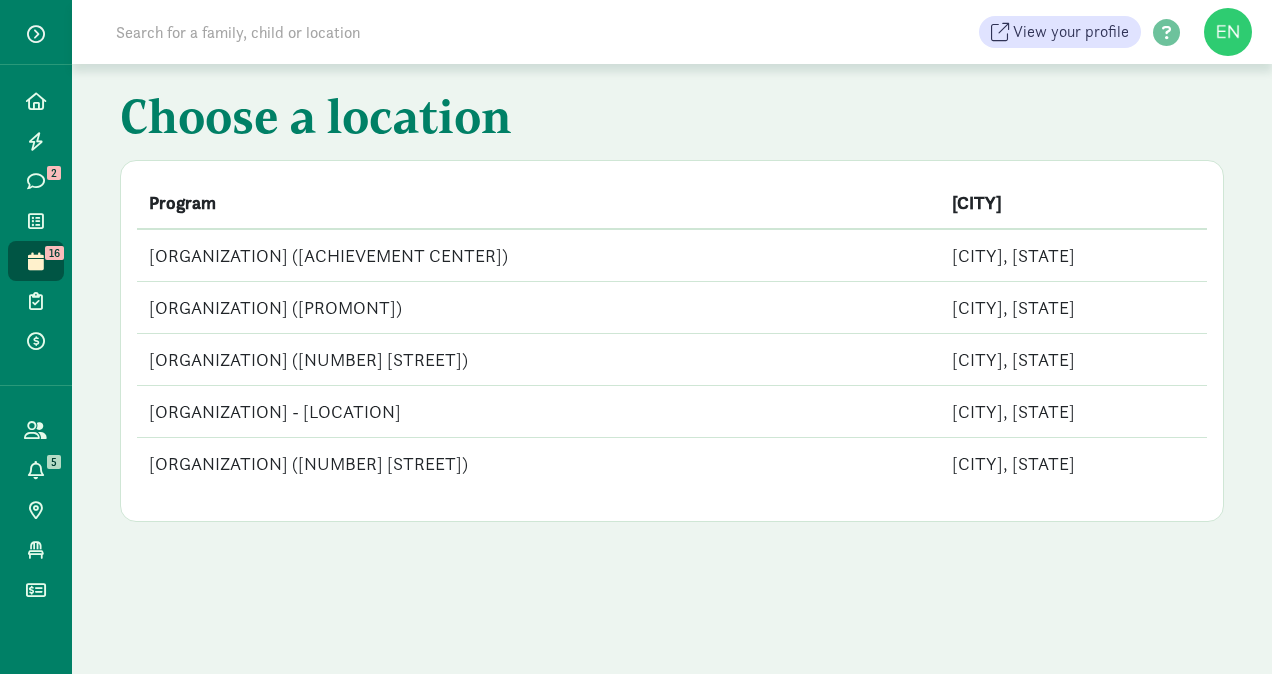 click on "[ORGANIZATION] ([PROMONT])" at bounding box center [538, 308] 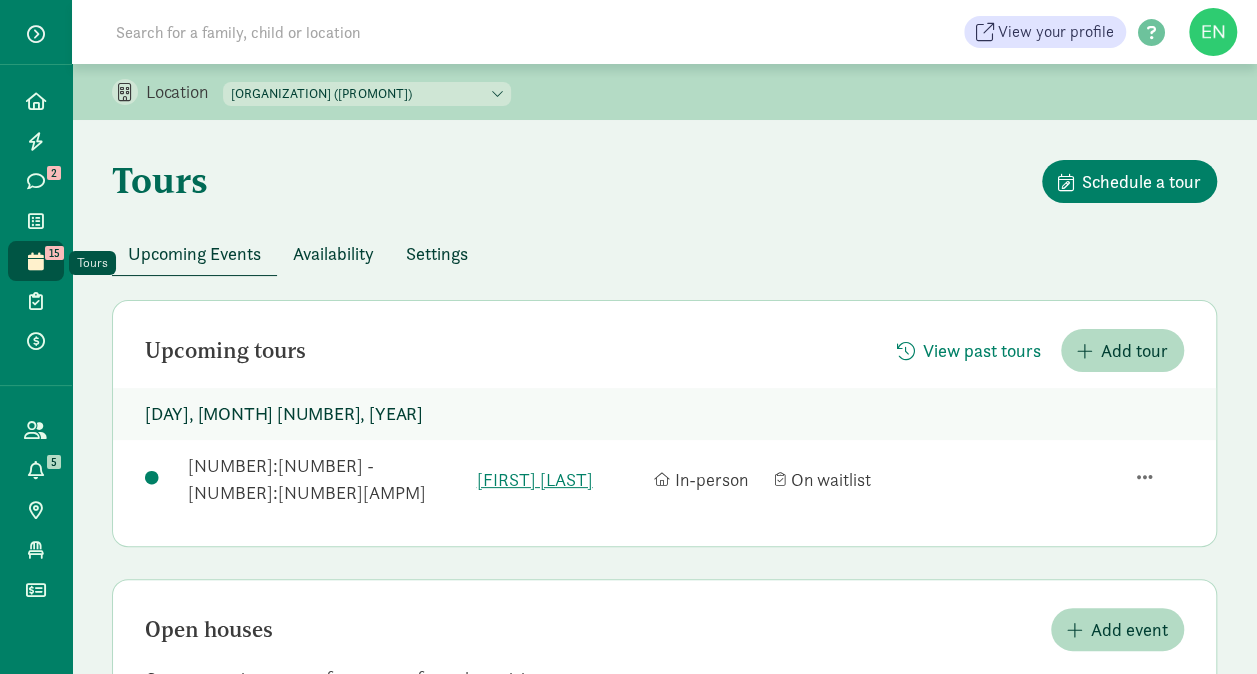 click on "15" at bounding box center [54, 253] 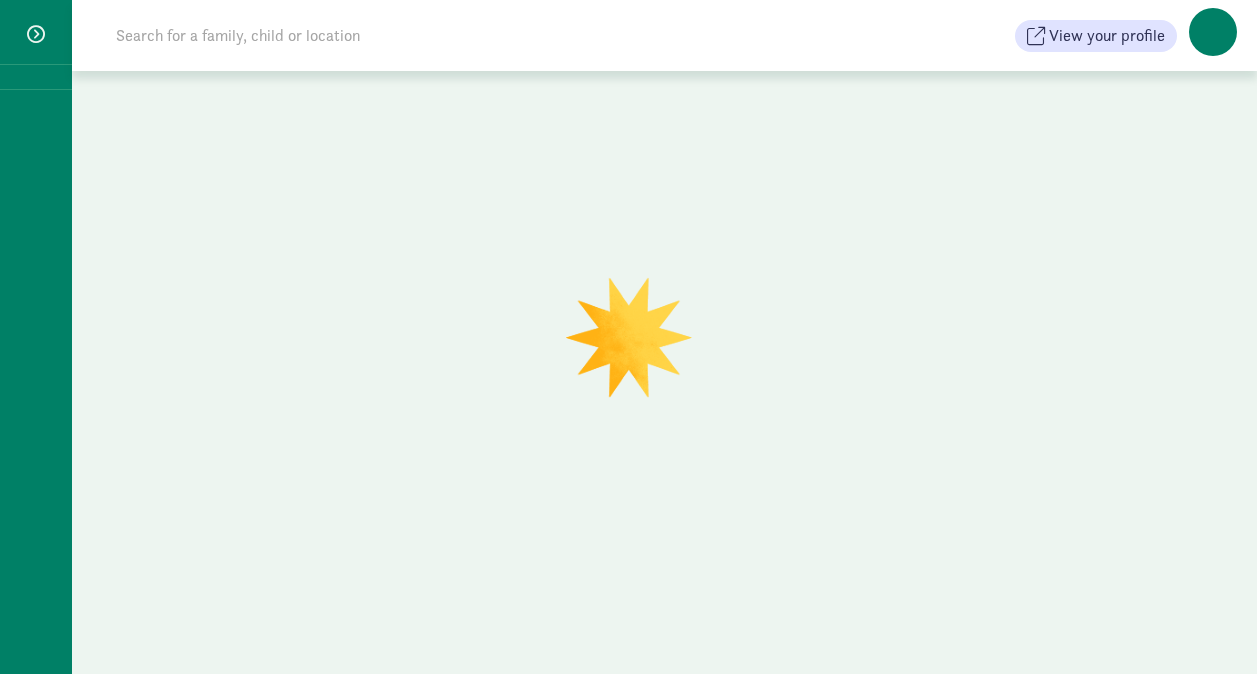 scroll, scrollTop: 0, scrollLeft: 0, axis: both 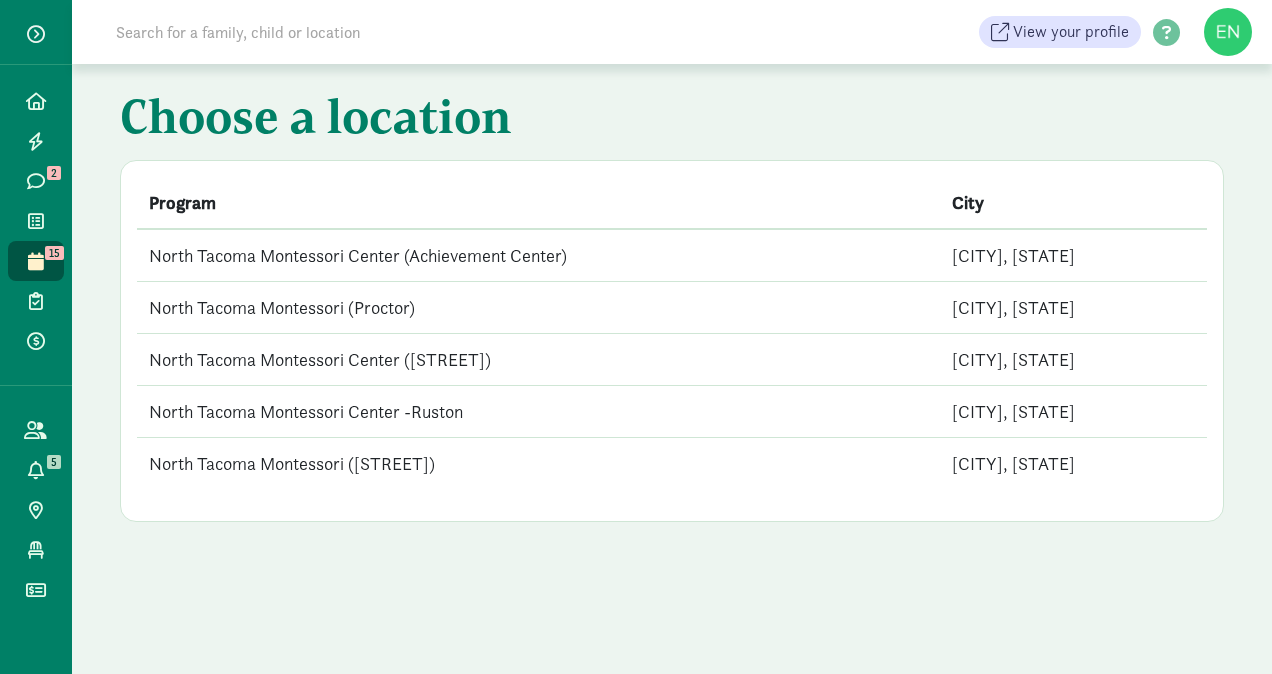 click on "North Tacoma Montessori Center ([STREET])" at bounding box center (538, 360) 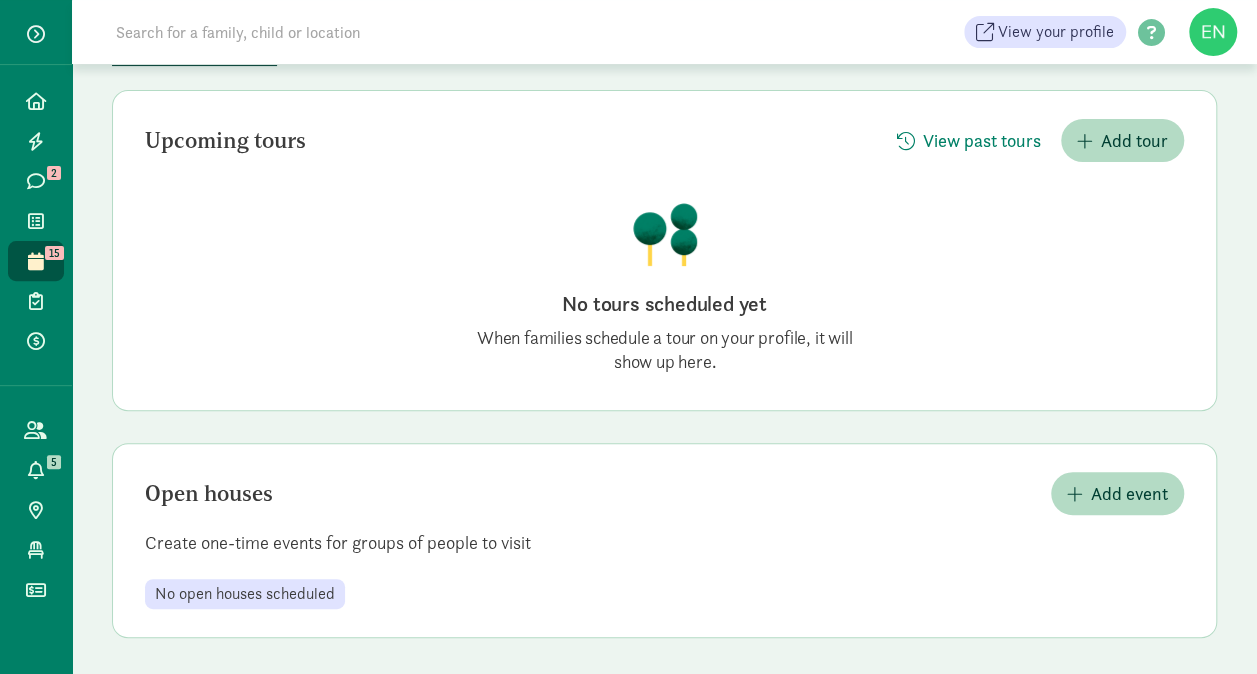 scroll, scrollTop: 212, scrollLeft: 0, axis: vertical 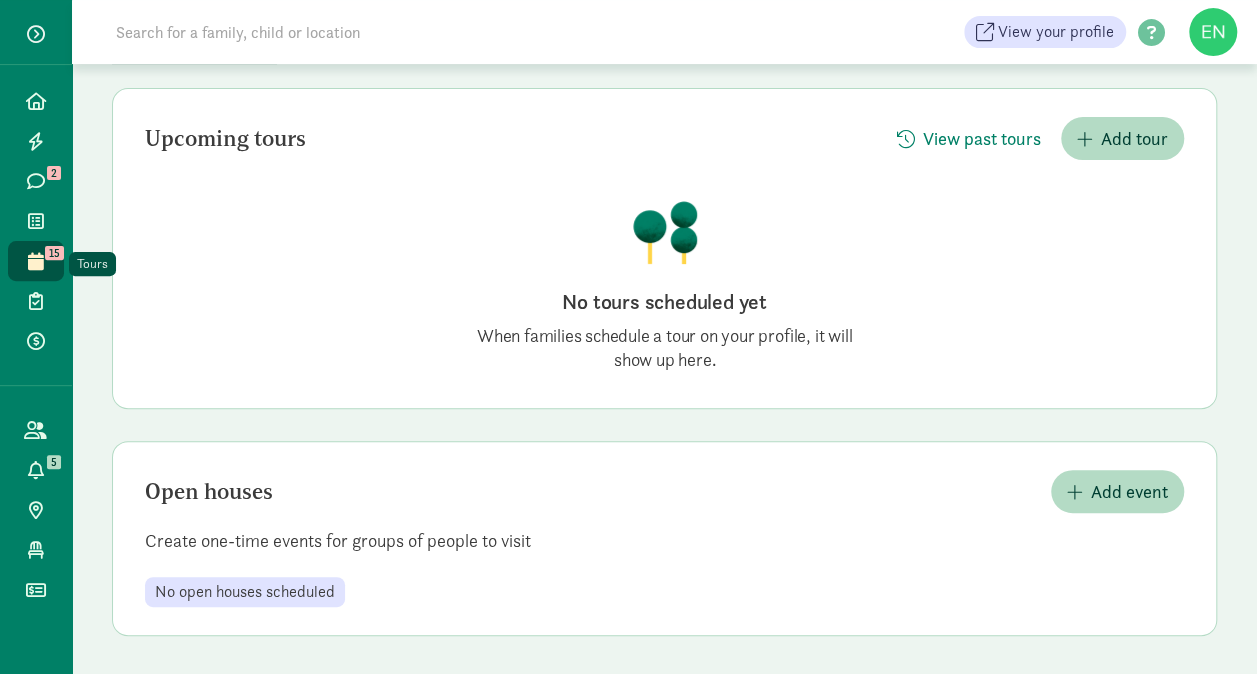 click at bounding box center (36, 261) 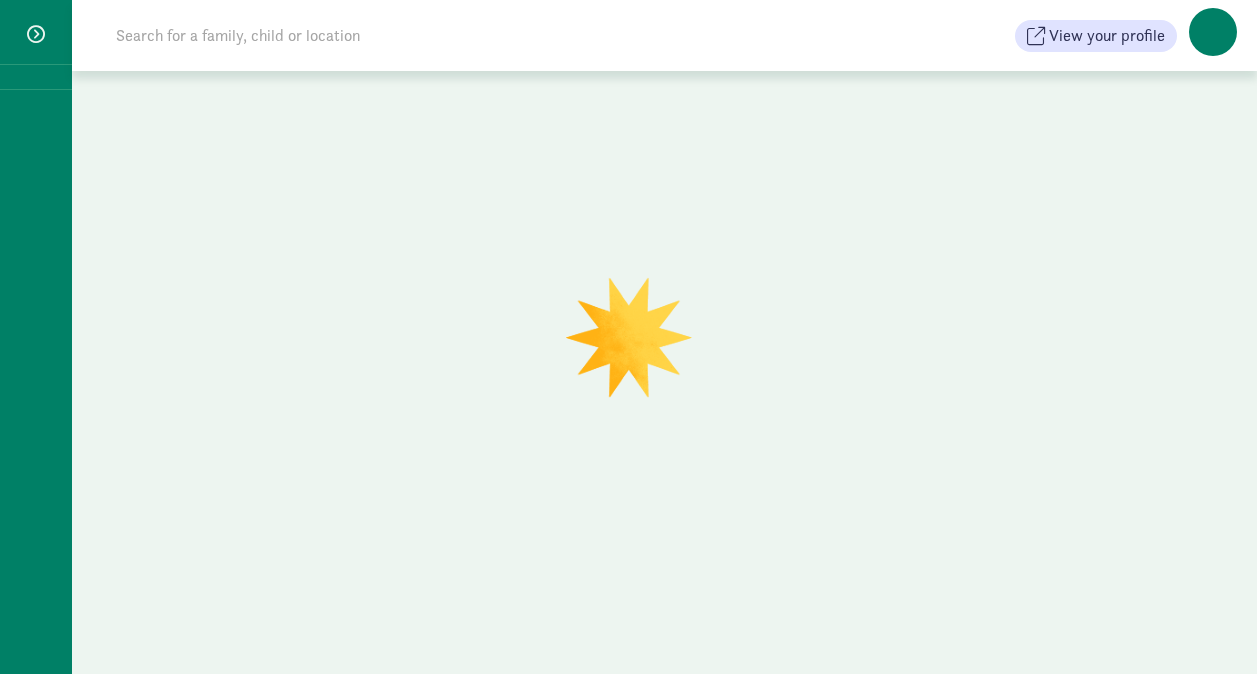 scroll, scrollTop: 0, scrollLeft: 0, axis: both 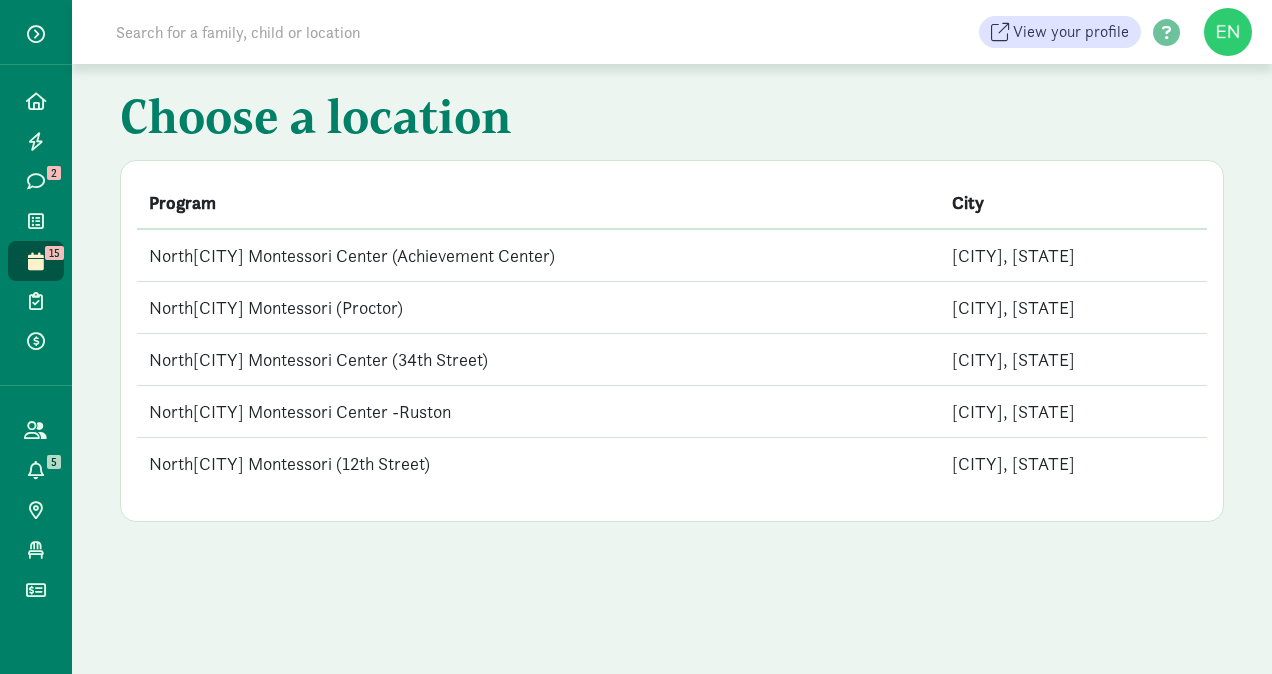 click on "North[CITY] Montessori Center -Ruston" at bounding box center [538, 412] 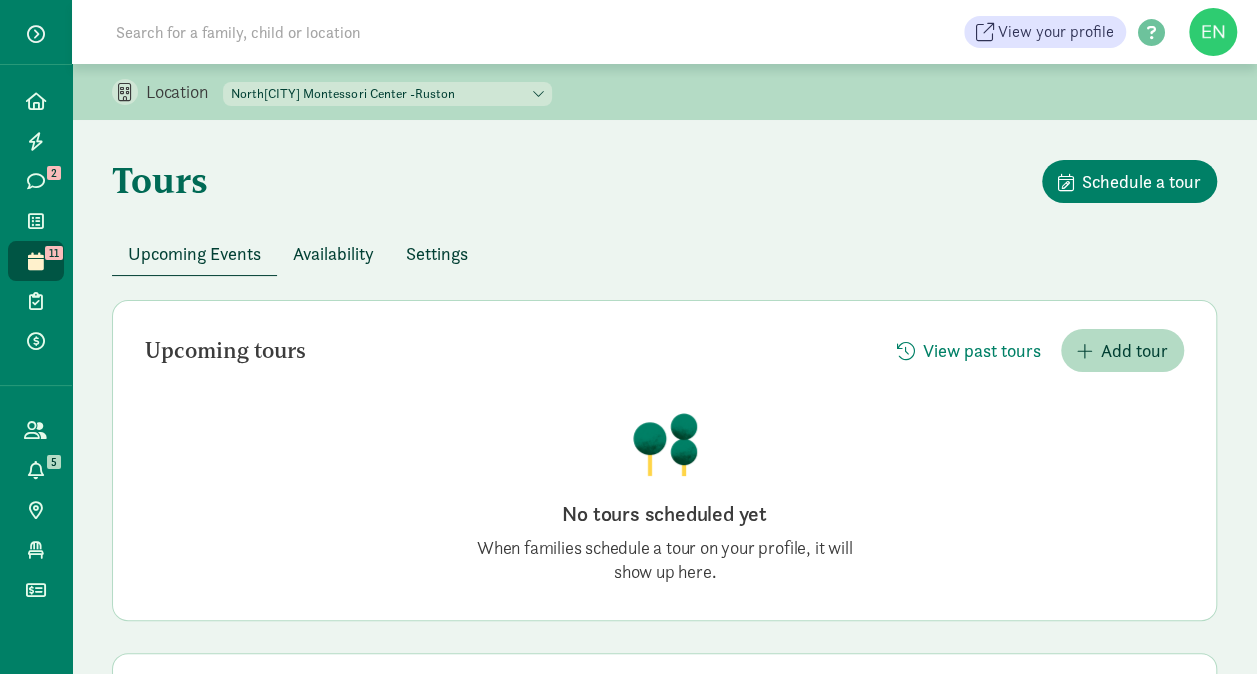 scroll, scrollTop: 212, scrollLeft: 0, axis: vertical 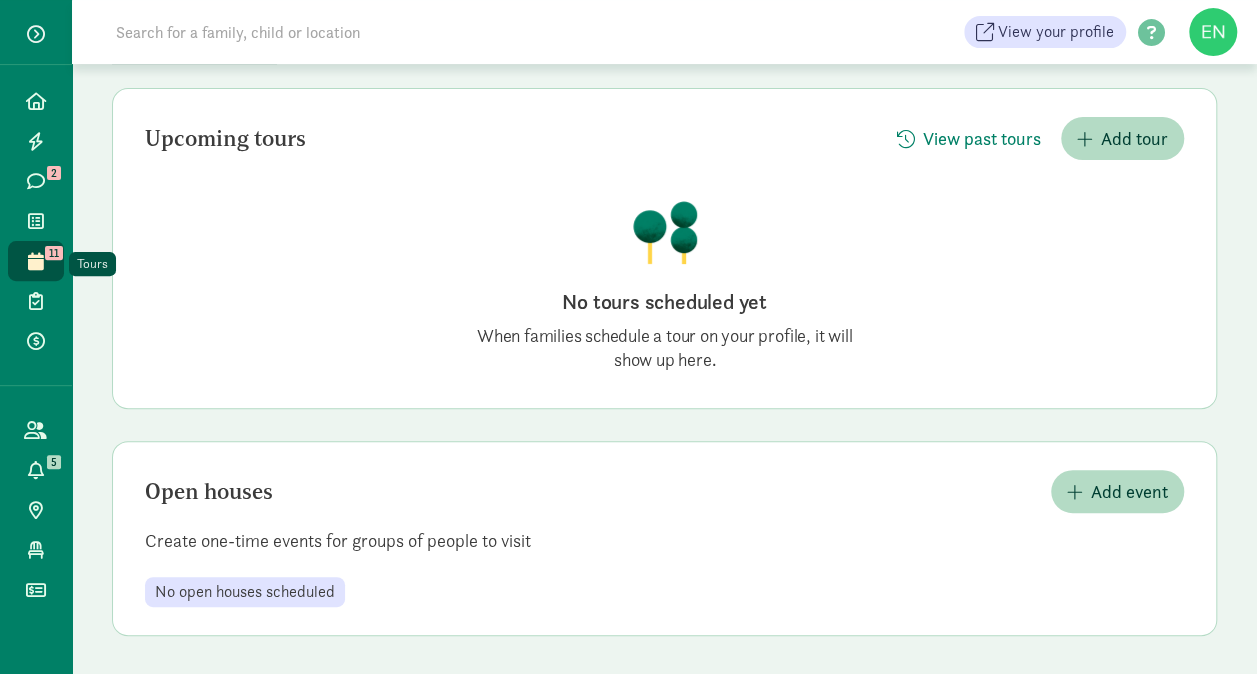 click at bounding box center (36, 261) 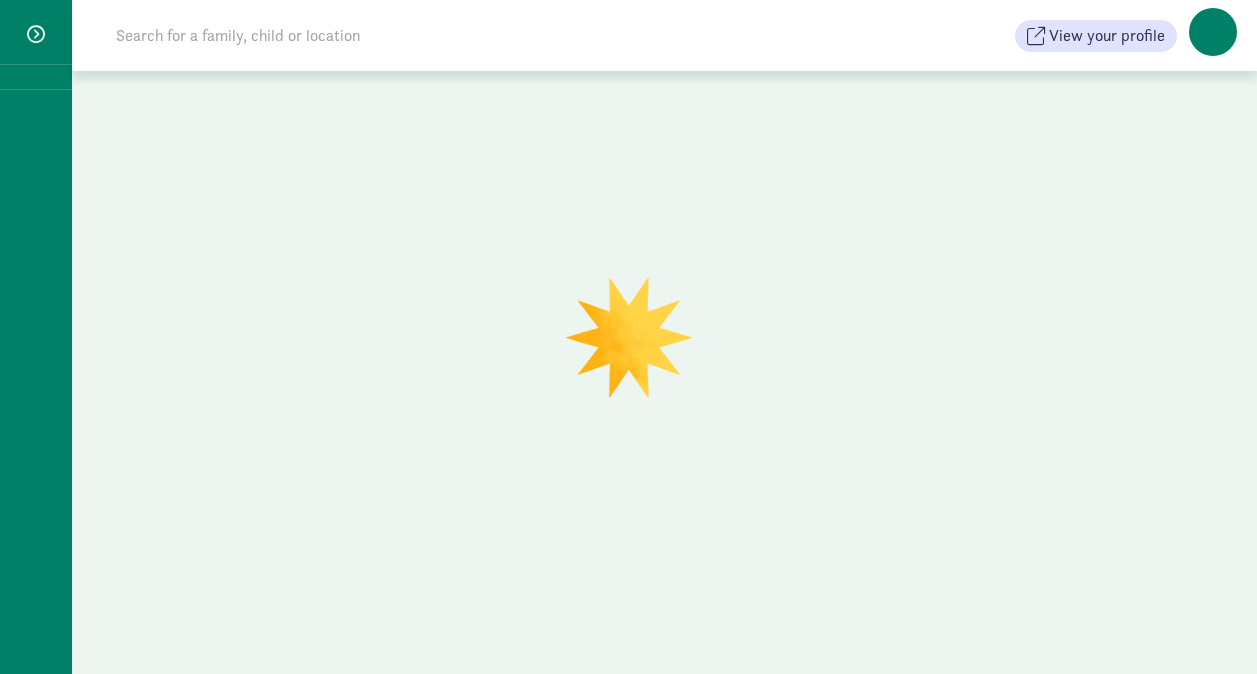 scroll, scrollTop: 0, scrollLeft: 0, axis: both 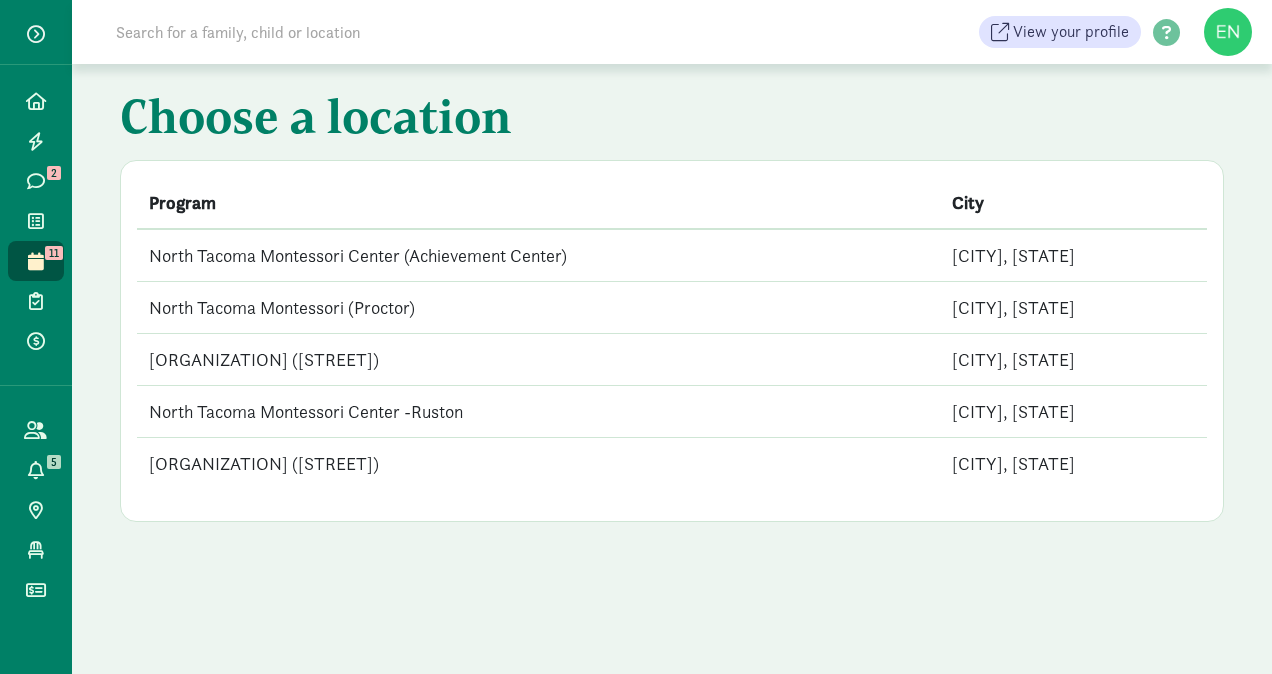 click on "North[CITY] Montessori (12th Street)" at bounding box center (538, 464) 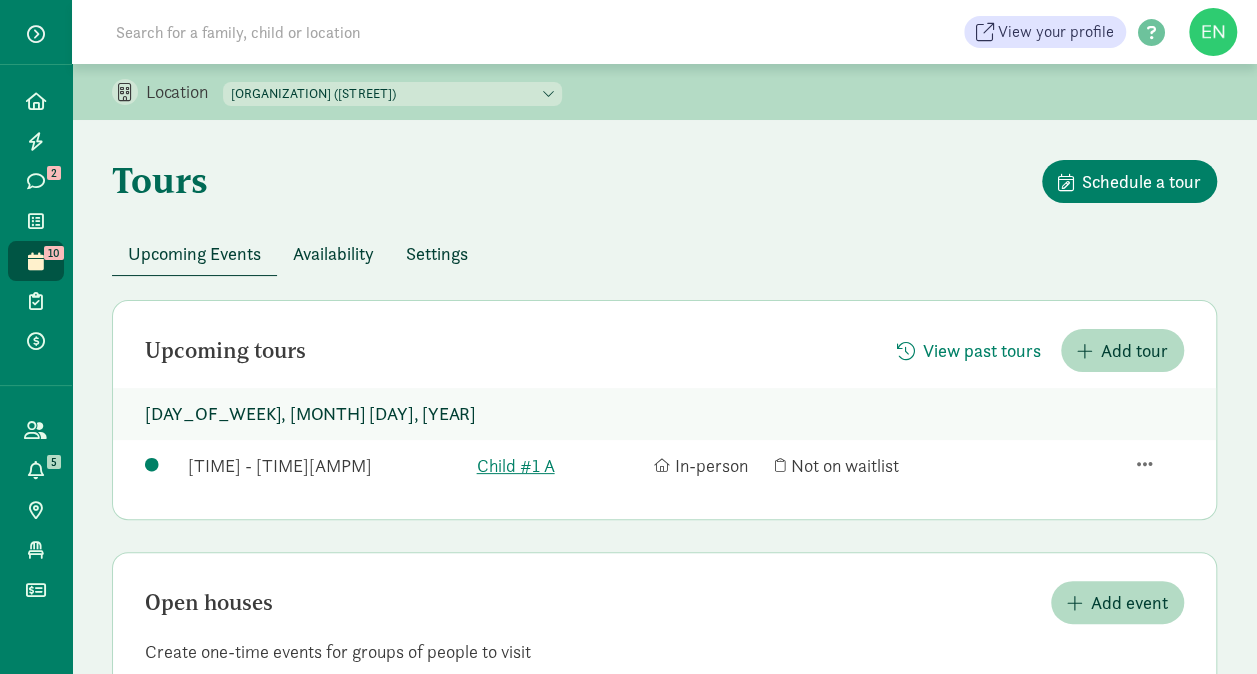 click at bounding box center (35, 261) 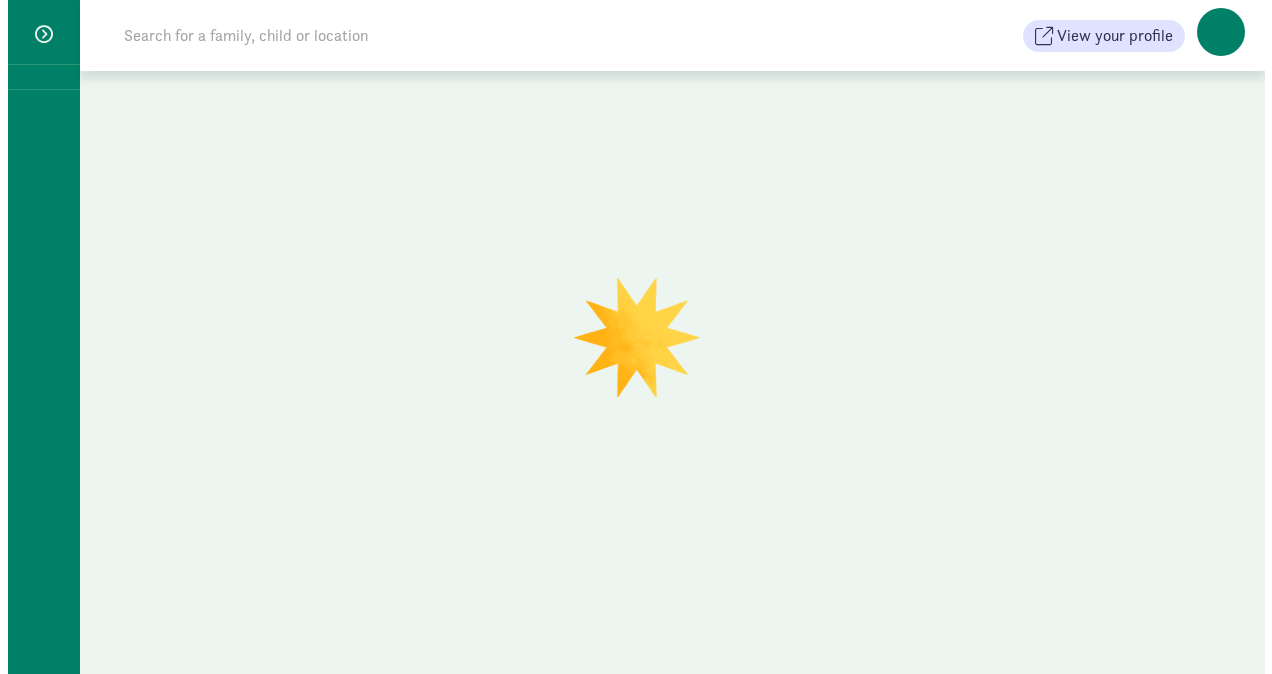 scroll, scrollTop: 0, scrollLeft: 0, axis: both 